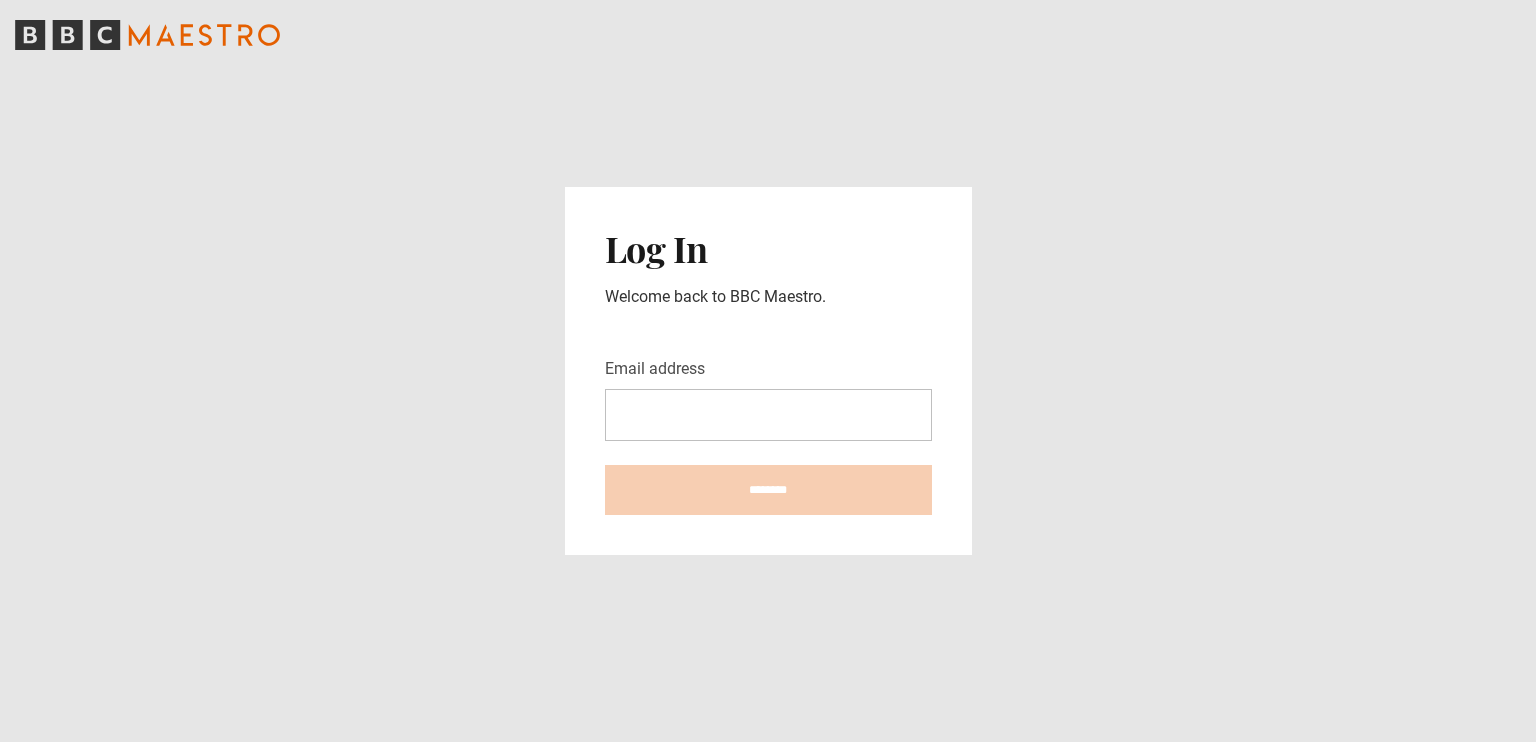 scroll, scrollTop: 0, scrollLeft: 0, axis: both 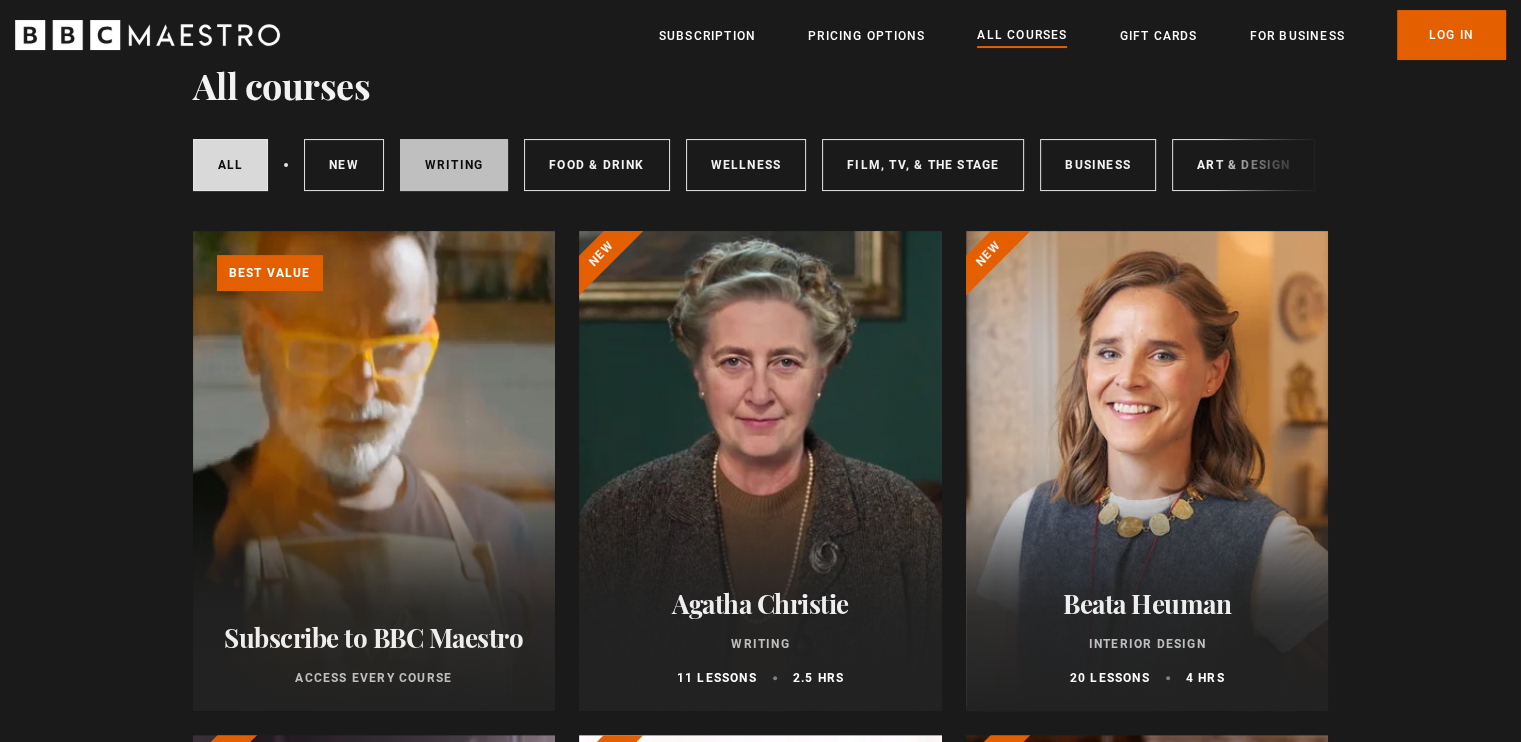 click on "Writing" at bounding box center [454, 165] 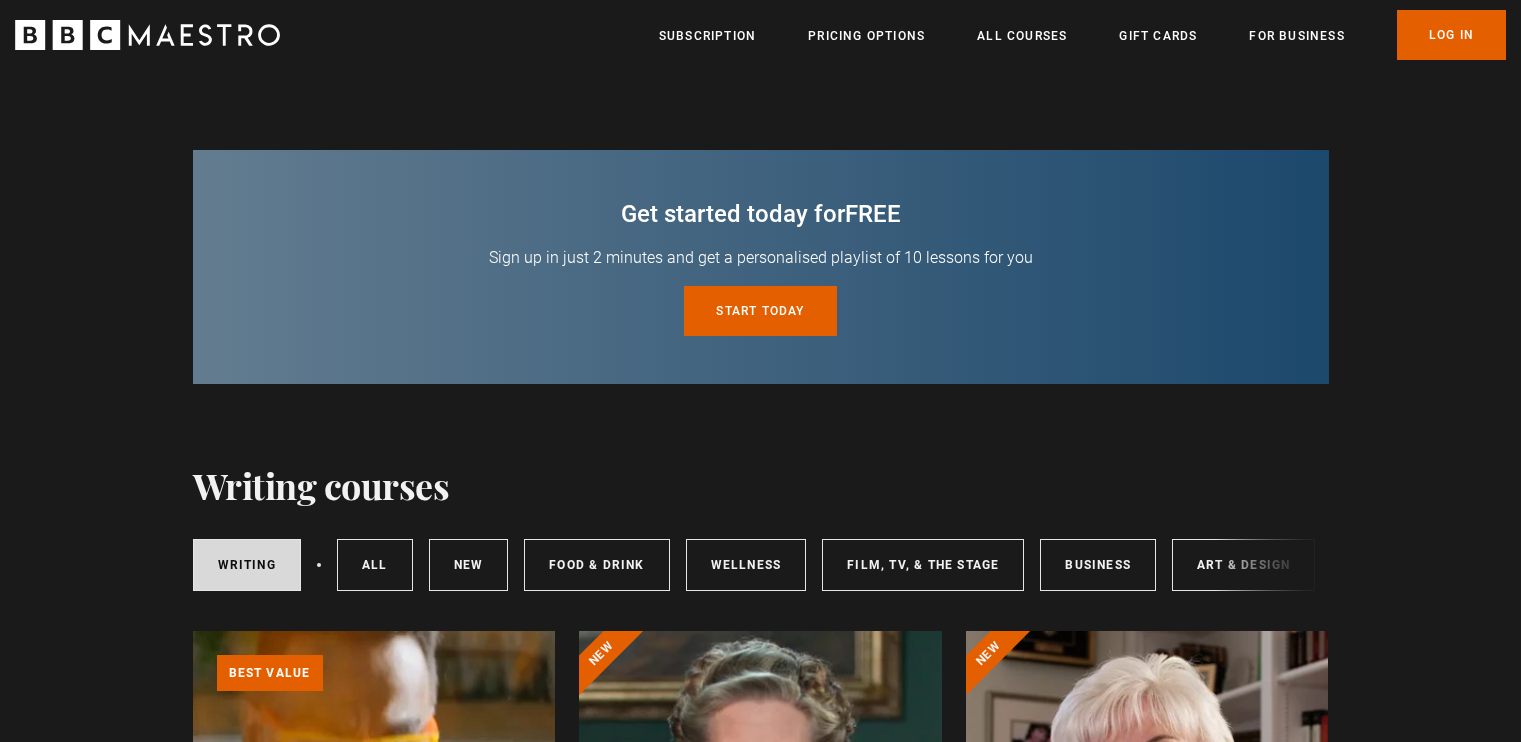 scroll, scrollTop: 400, scrollLeft: 0, axis: vertical 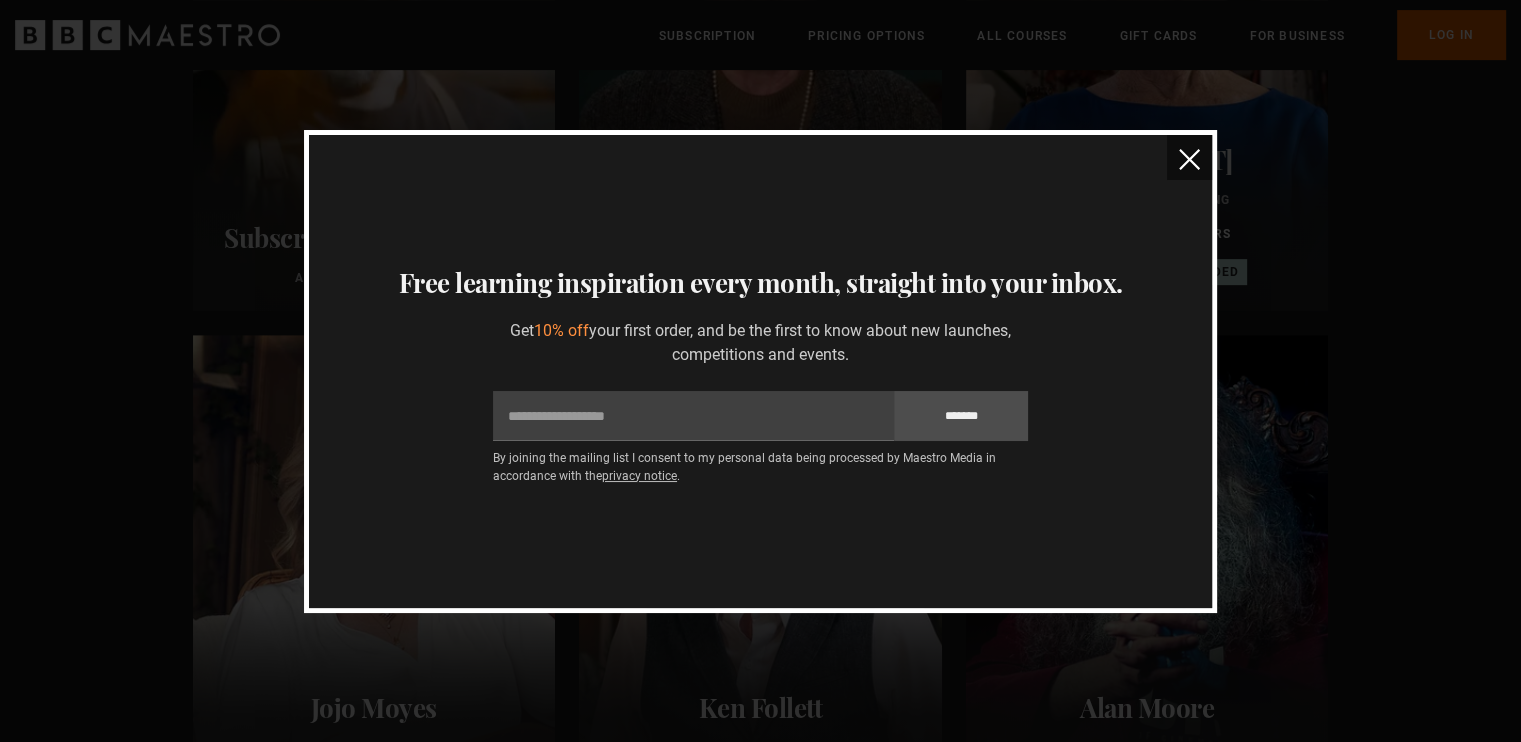 click at bounding box center (1189, 159) 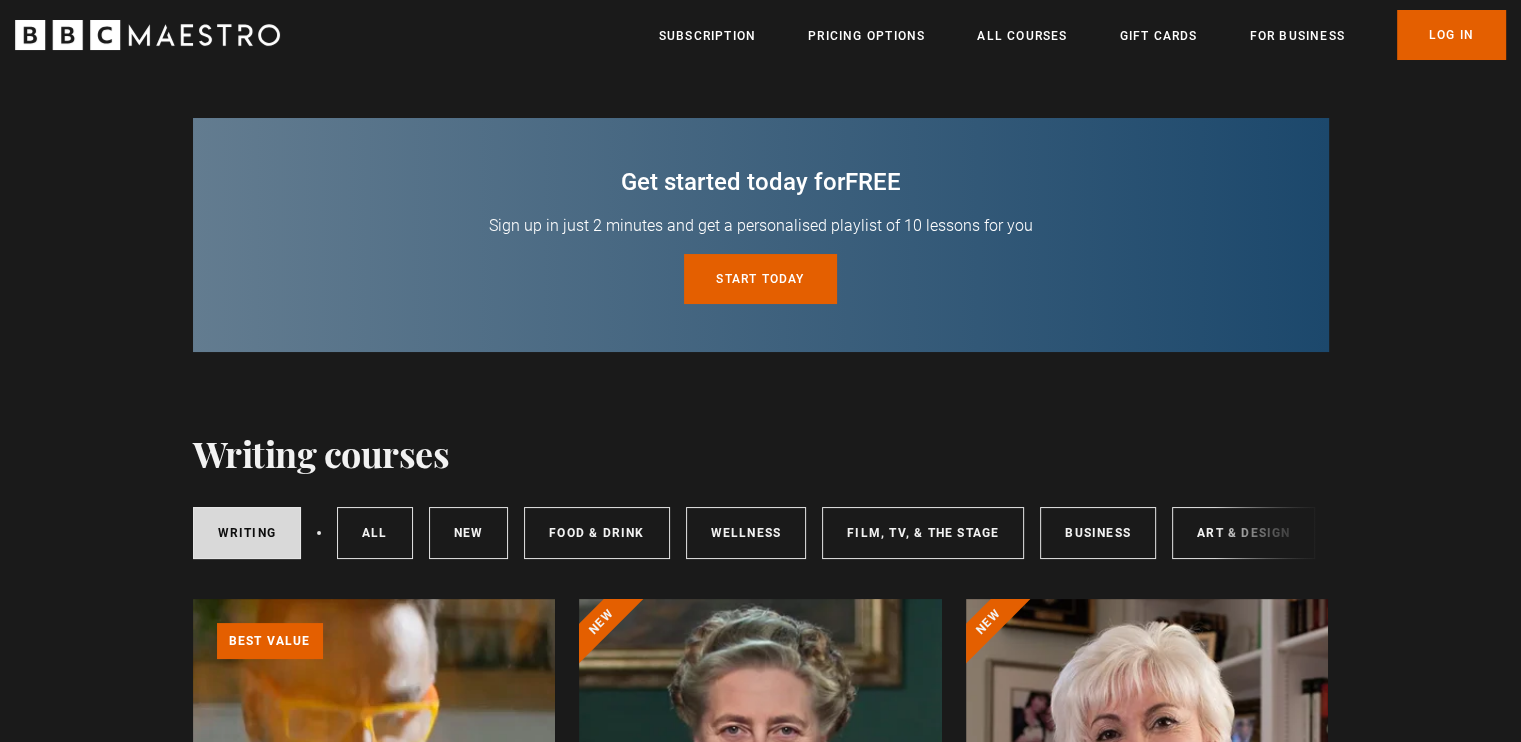 scroll, scrollTop: 0, scrollLeft: 0, axis: both 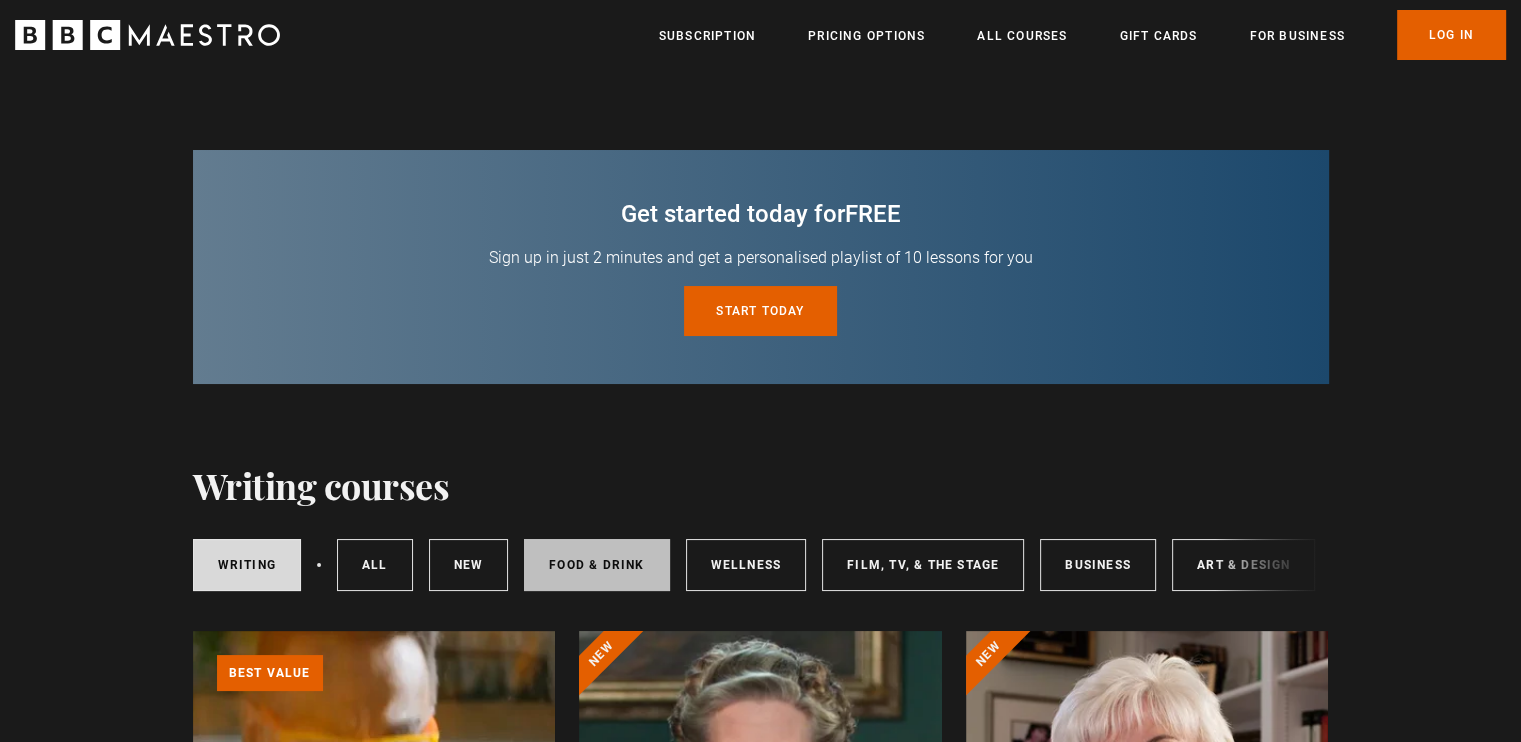 click on "Food & Drink" at bounding box center [596, 565] 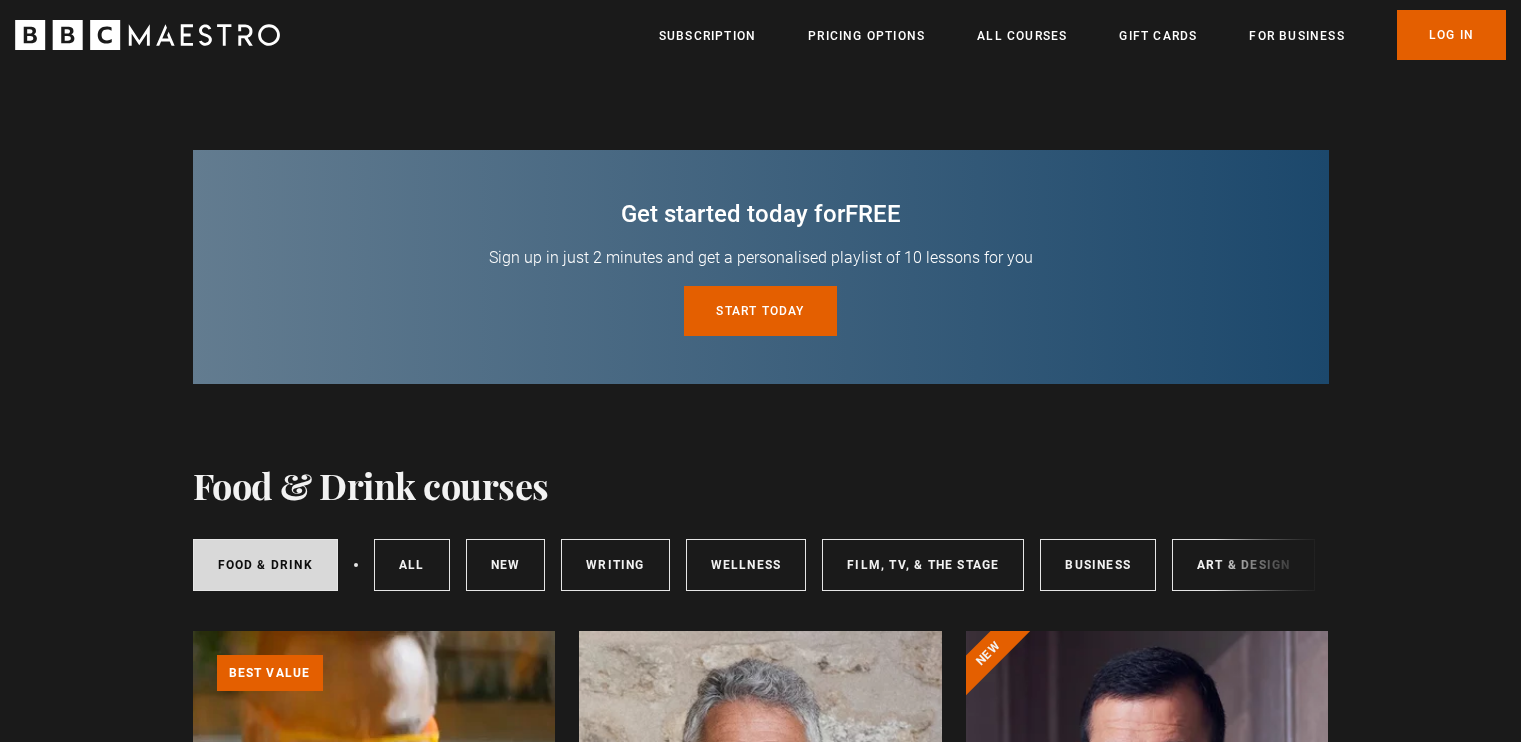 scroll, scrollTop: 600, scrollLeft: 0, axis: vertical 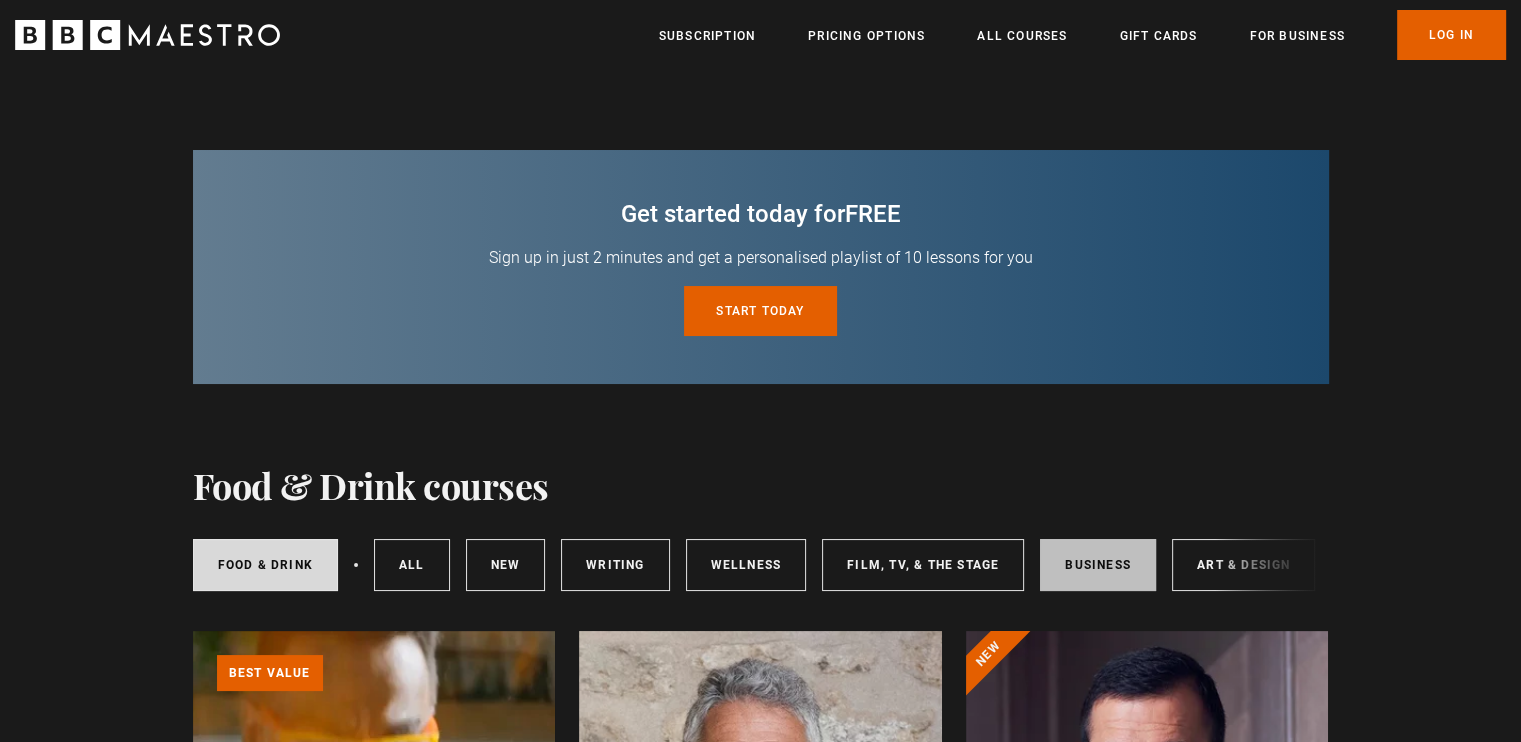 click on "Business" at bounding box center [1098, 565] 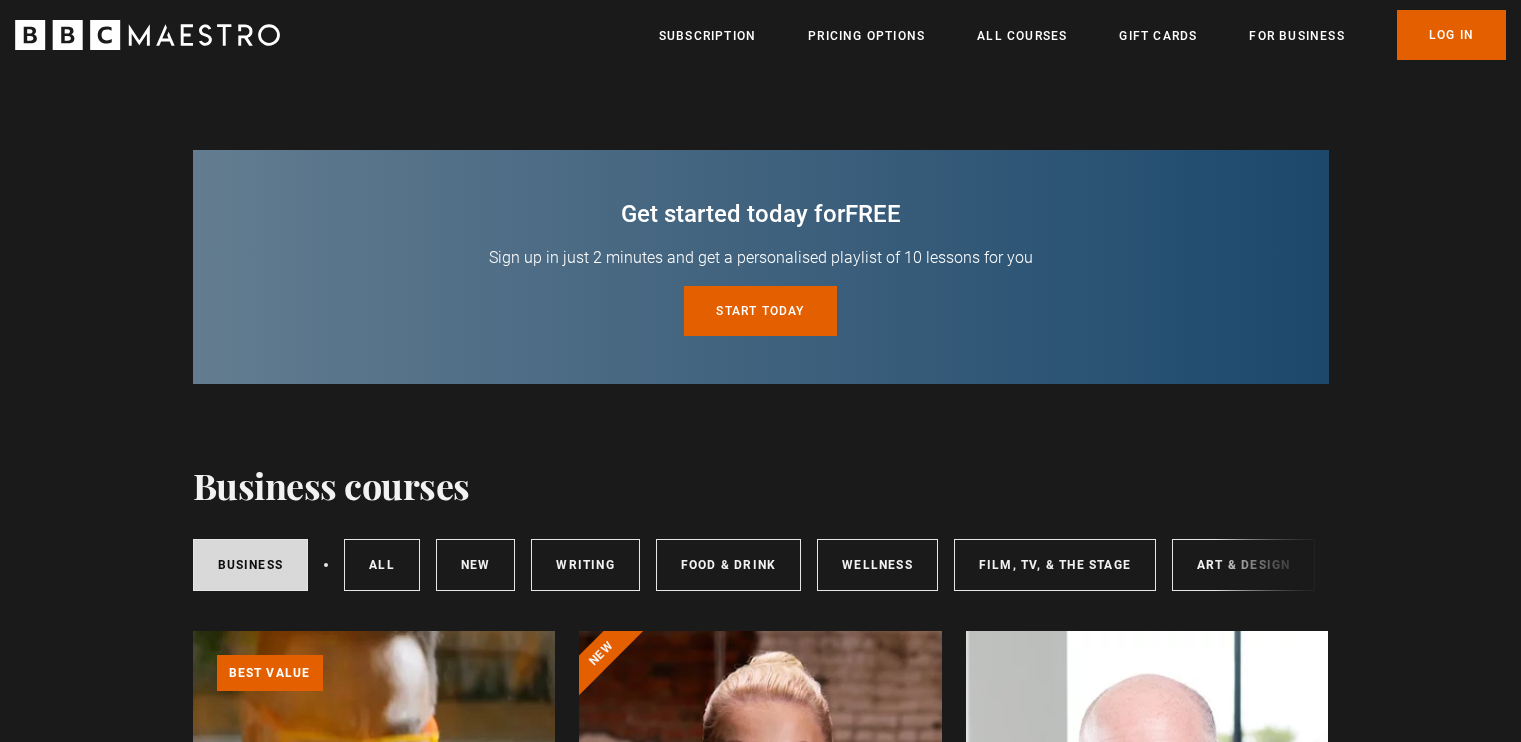 scroll, scrollTop: 500, scrollLeft: 0, axis: vertical 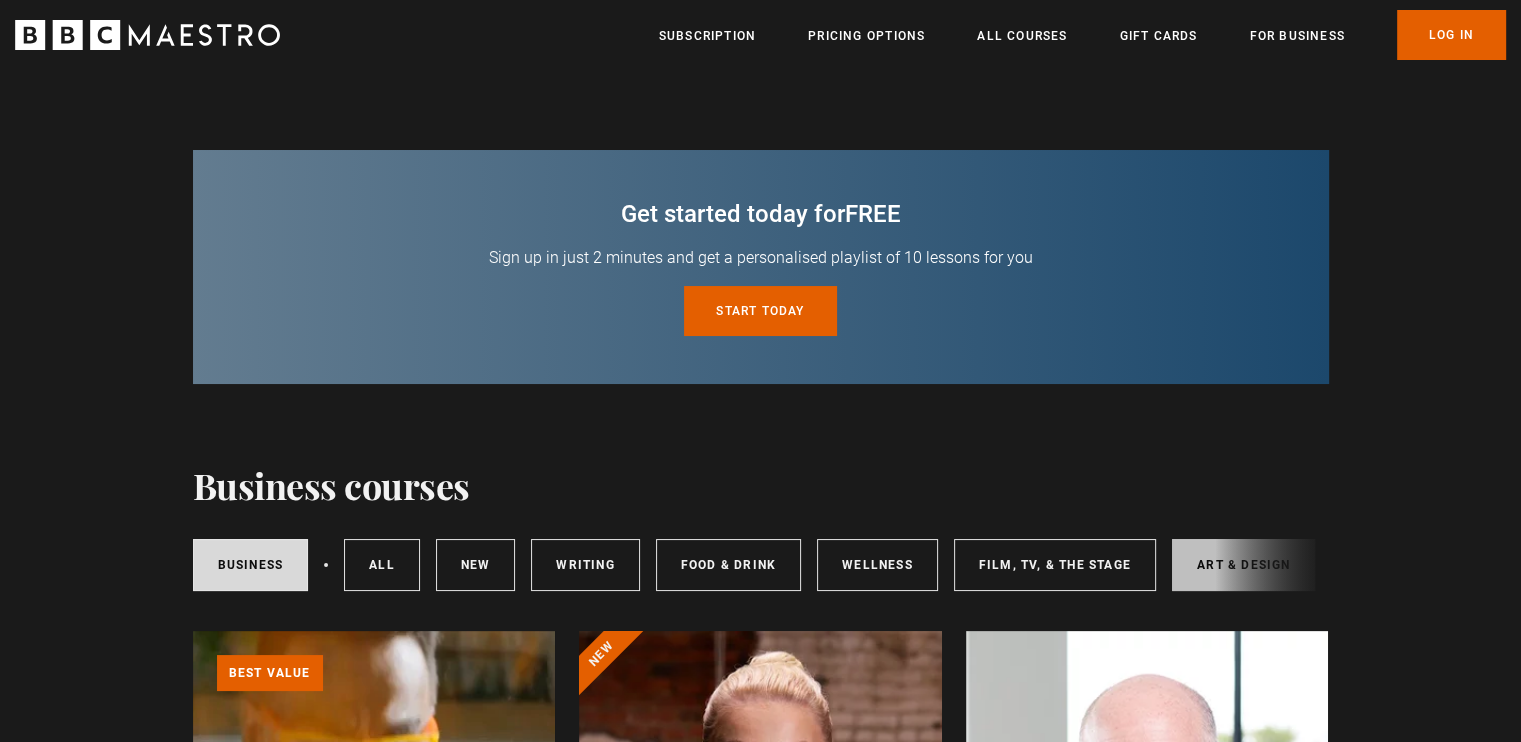 click on "Art & Design" at bounding box center (1243, 565) 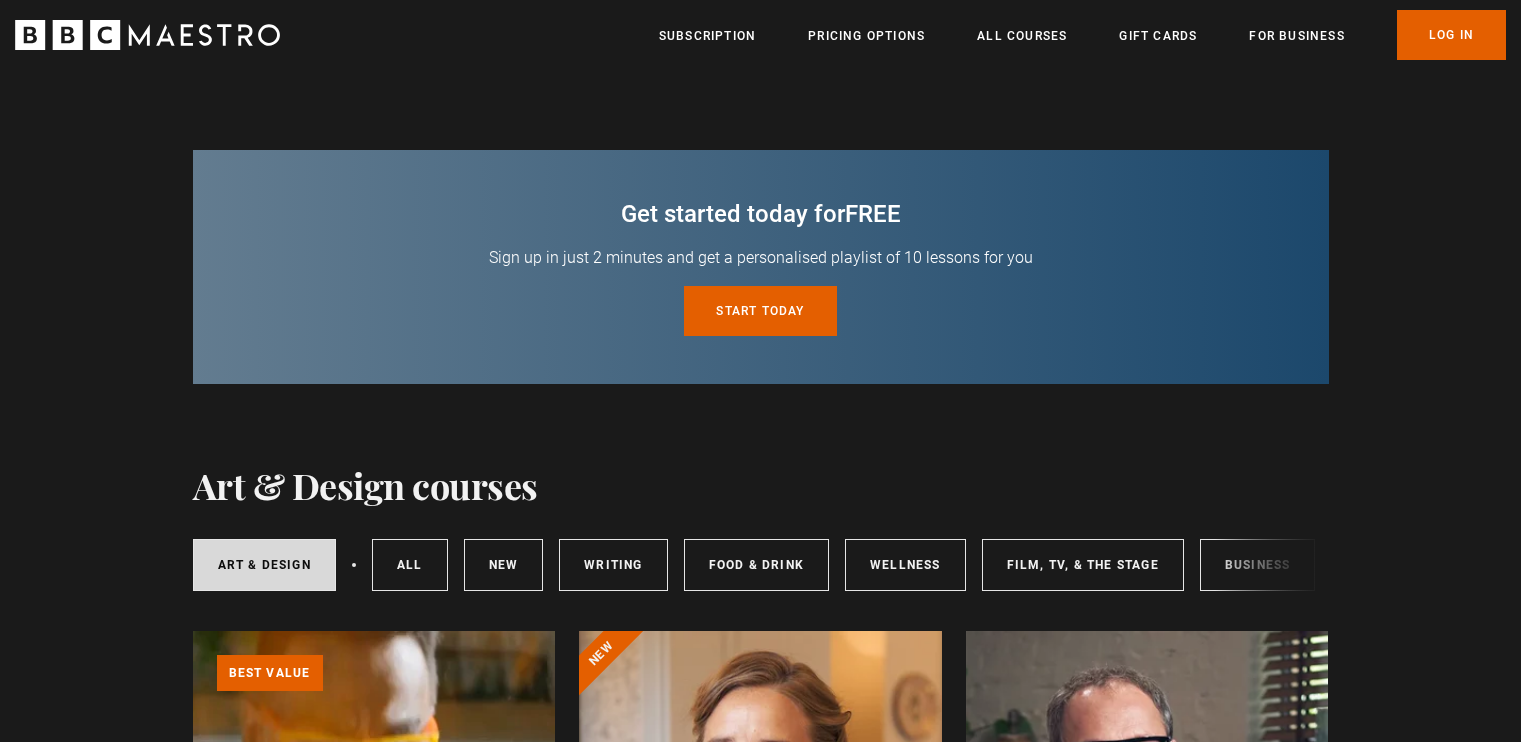 scroll, scrollTop: 0, scrollLeft: 0, axis: both 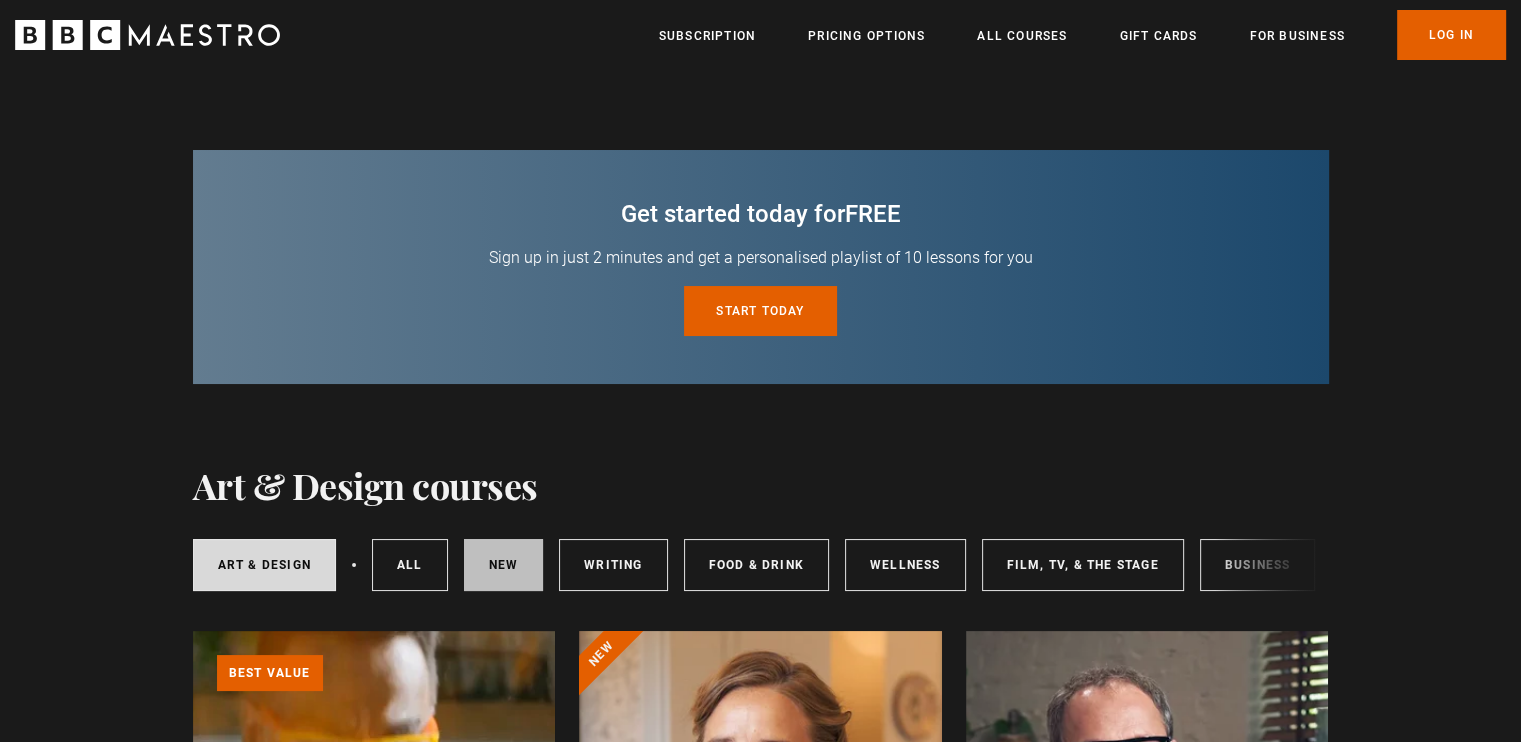 click on "New courses" at bounding box center (504, 565) 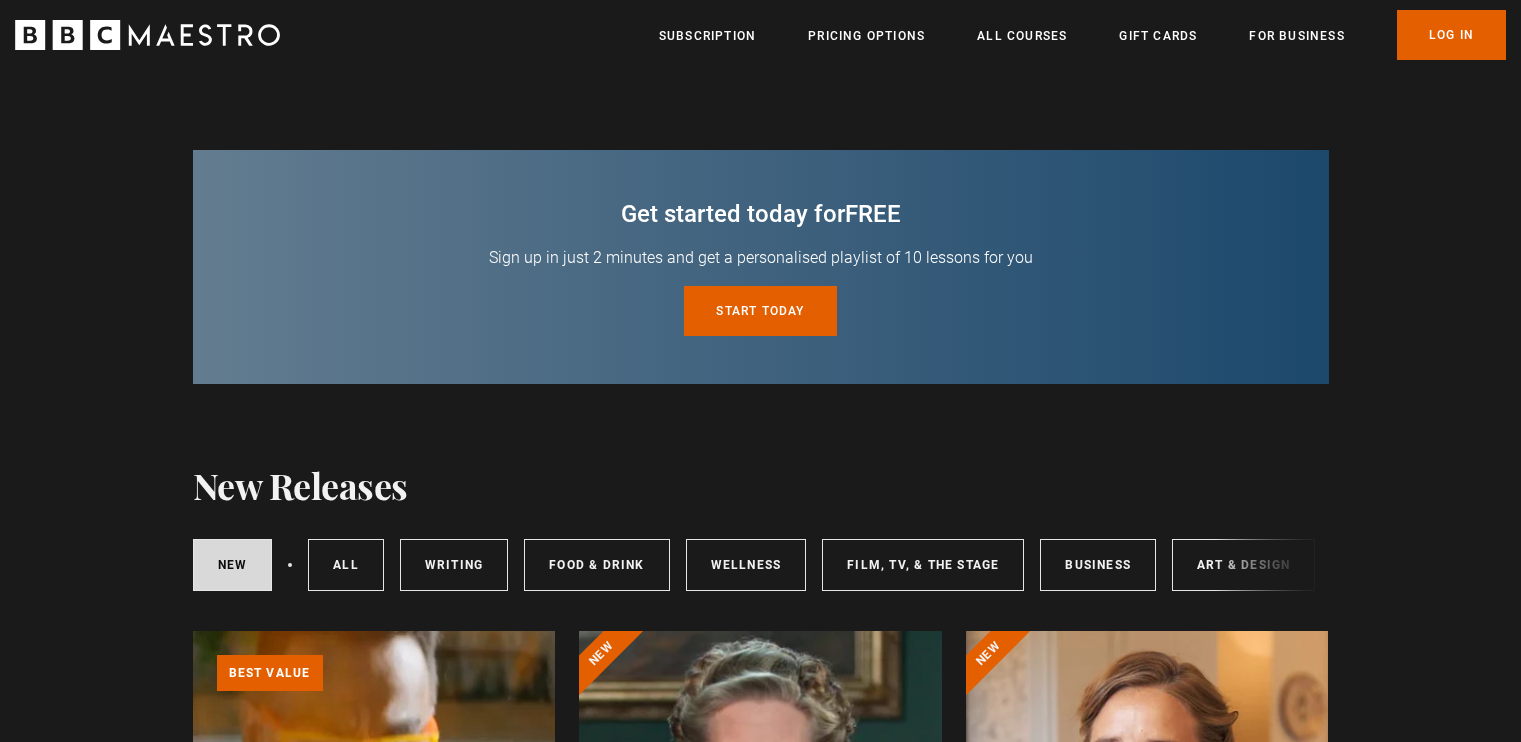 scroll, scrollTop: 400, scrollLeft: 0, axis: vertical 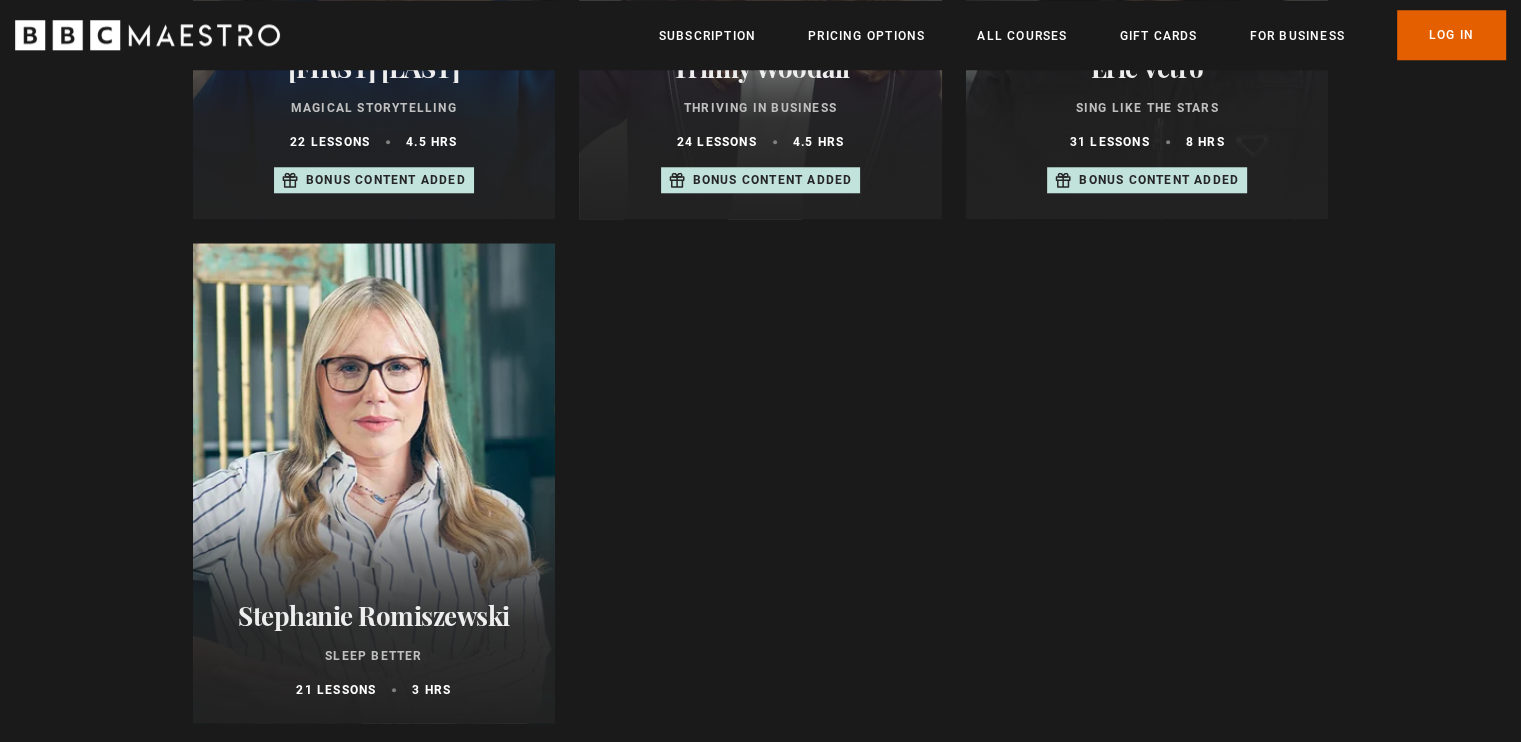 click on "Stephanie Romiszewski" at bounding box center (374, 615) 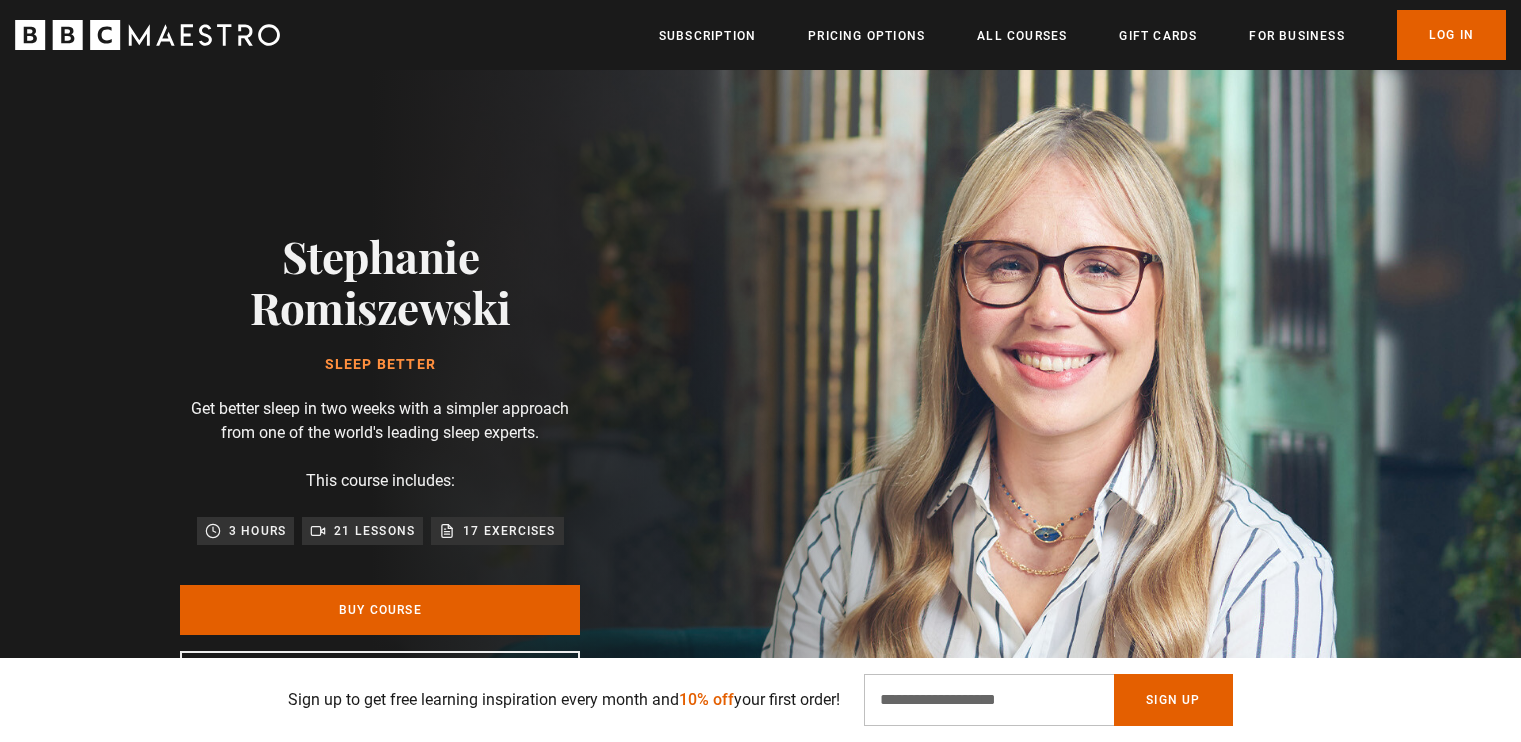 scroll, scrollTop: 500, scrollLeft: 0, axis: vertical 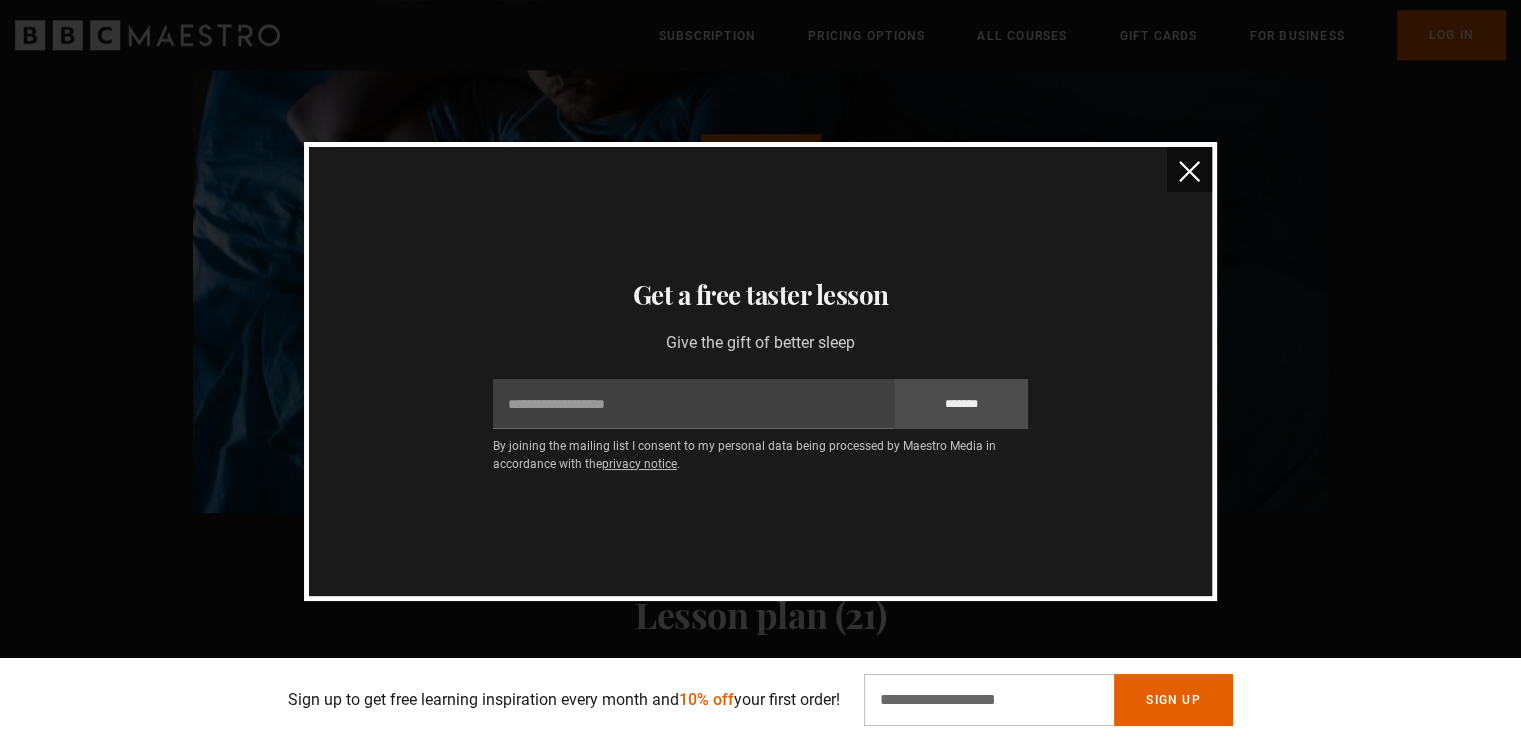 click at bounding box center [1189, 171] 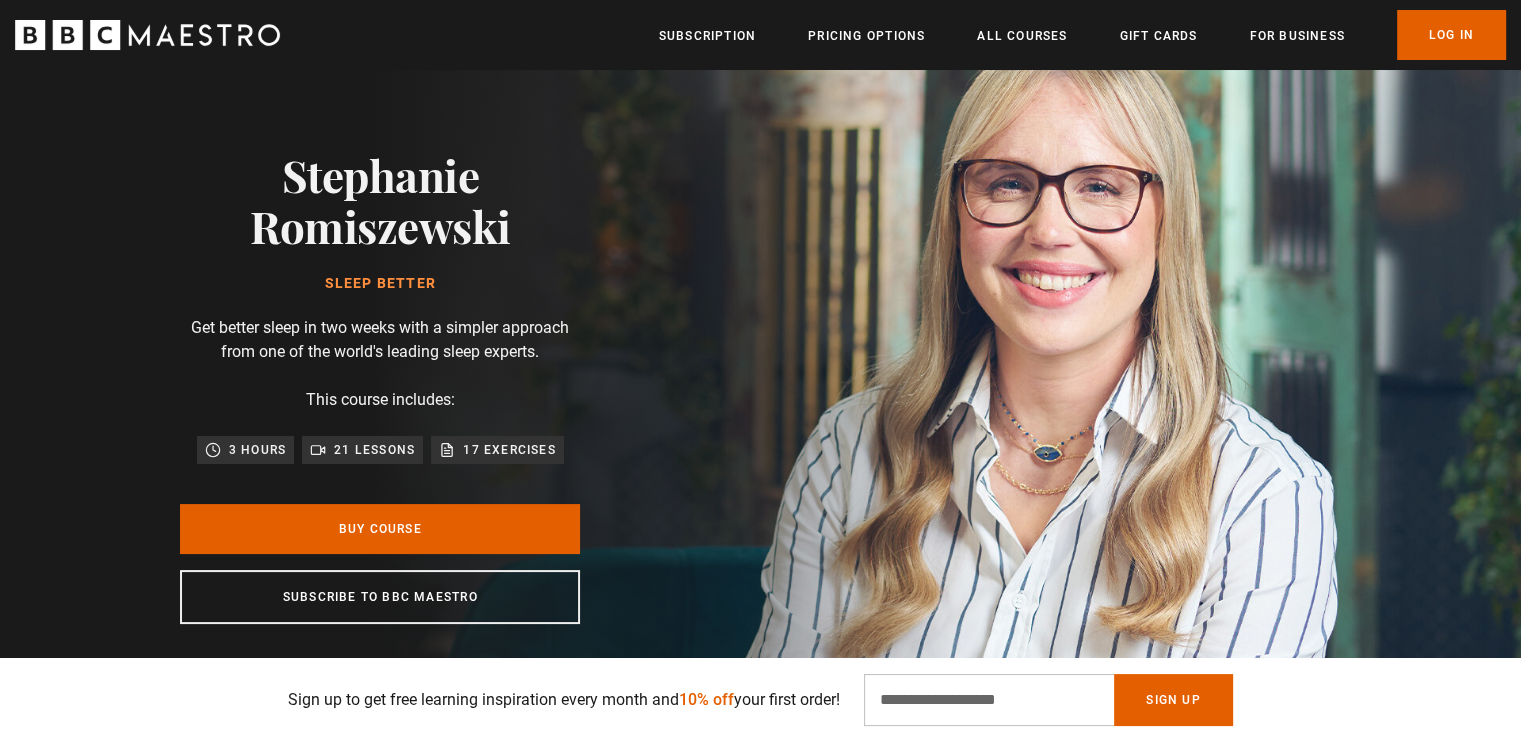 scroll, scrollTop: 0, scrollLeft: 0, axis: both 